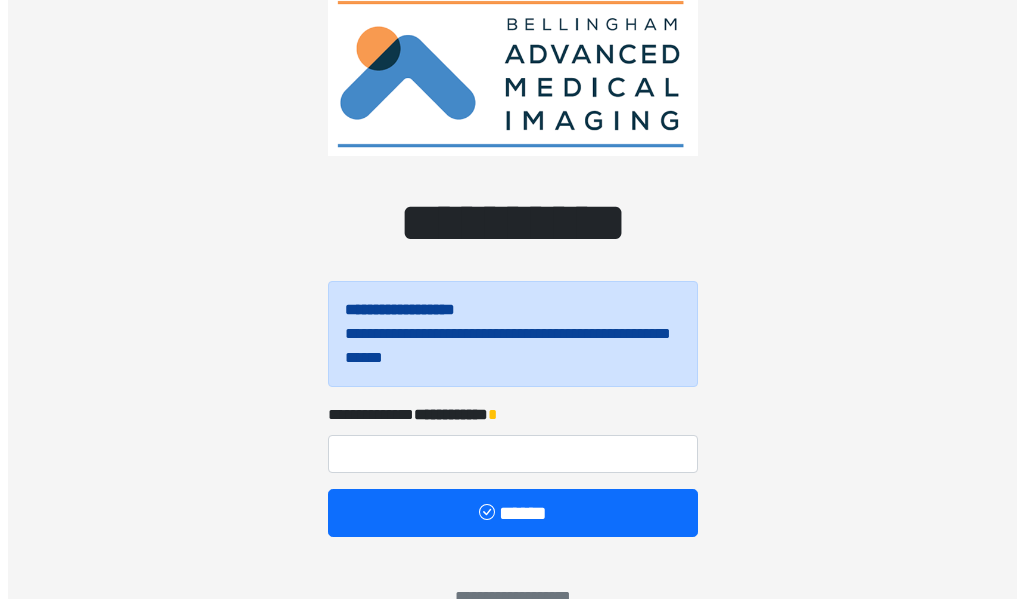 scroll, scrollTop: 100, scrollLeft: 0, axis: vertical 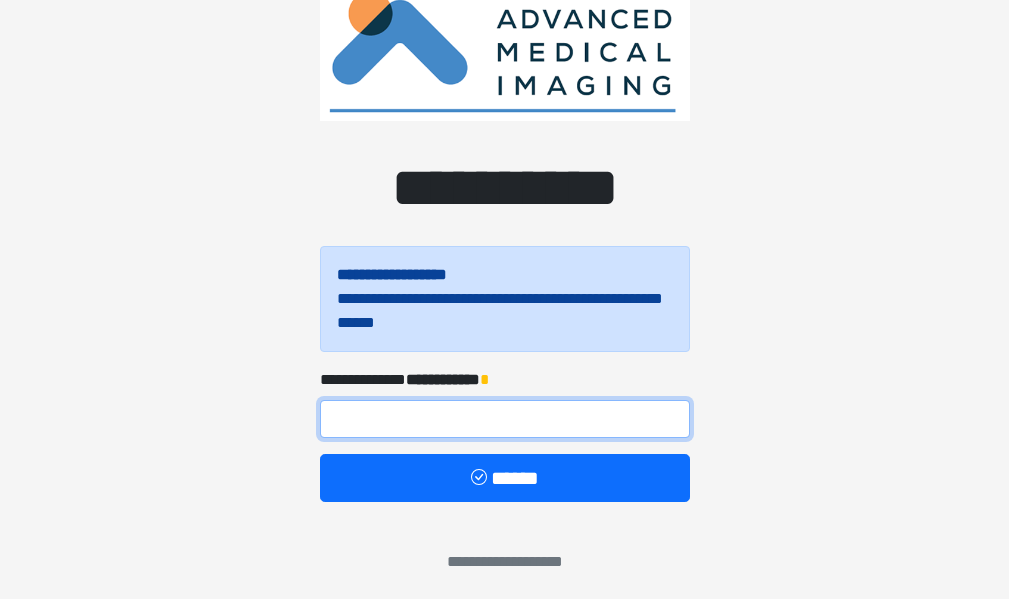 click at bounding box center [505, 419] 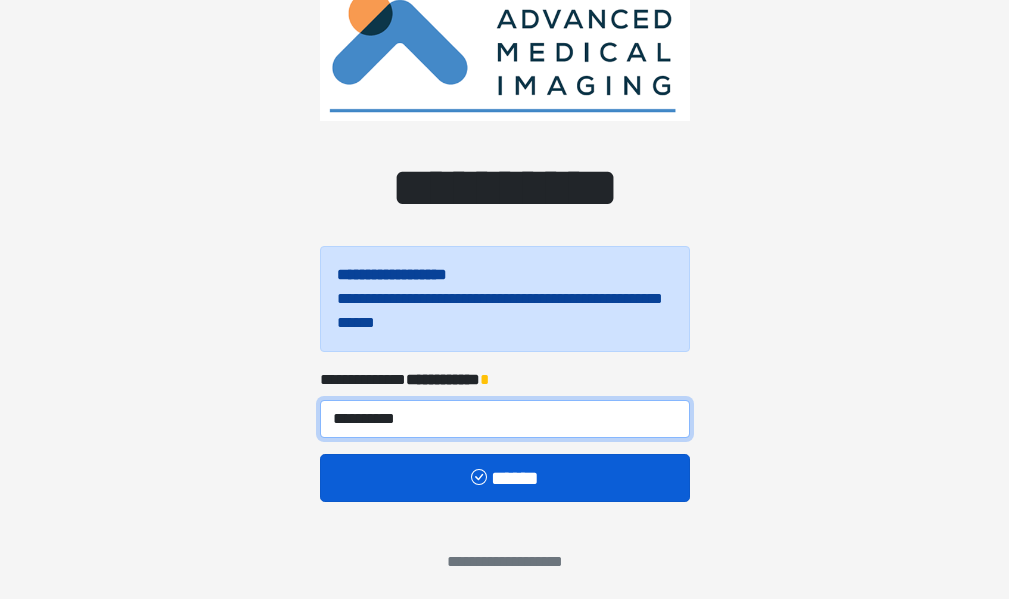 type on "**********" 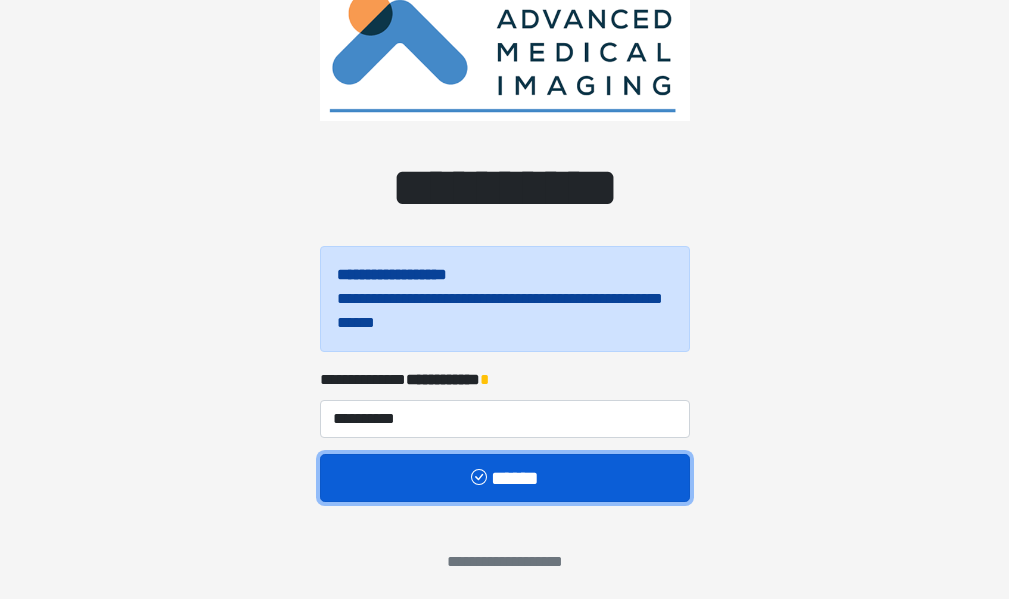 click on "******" at bounding box center (505, 478) 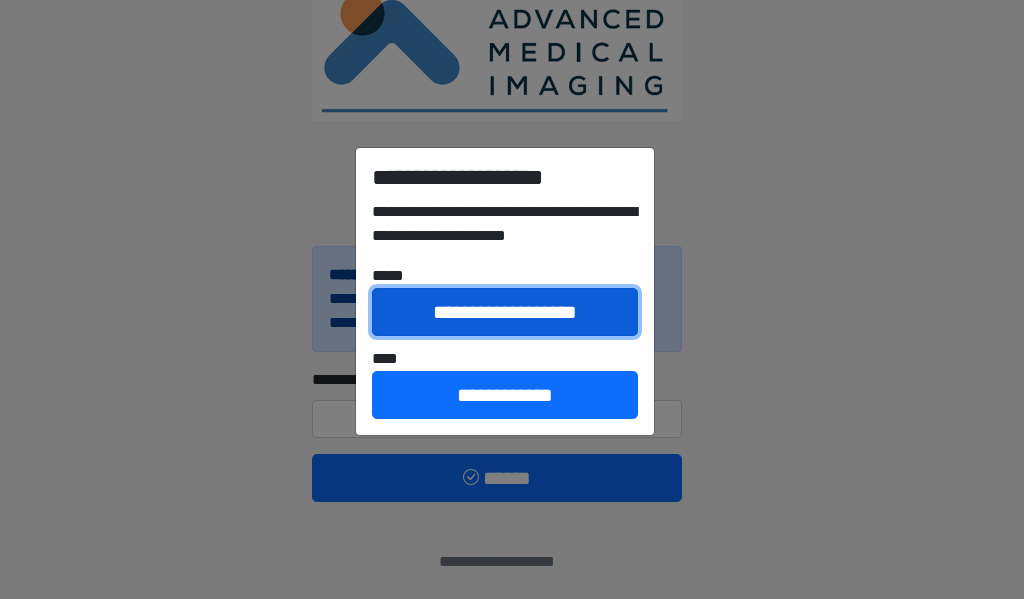 click on "**********" at bounding box center (505, 312) 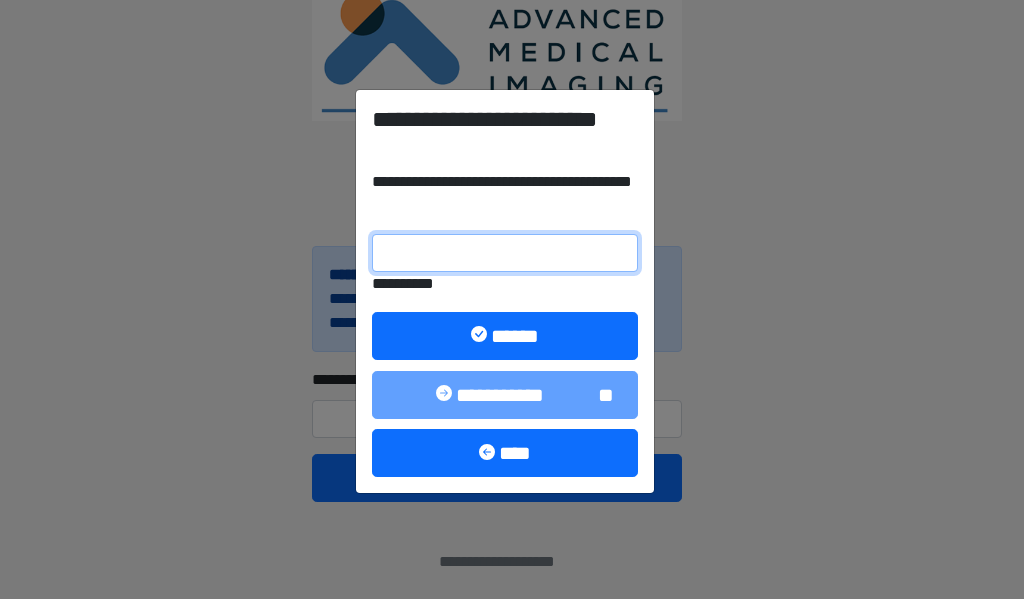 click on "**********" at bounding box center [505, 253] 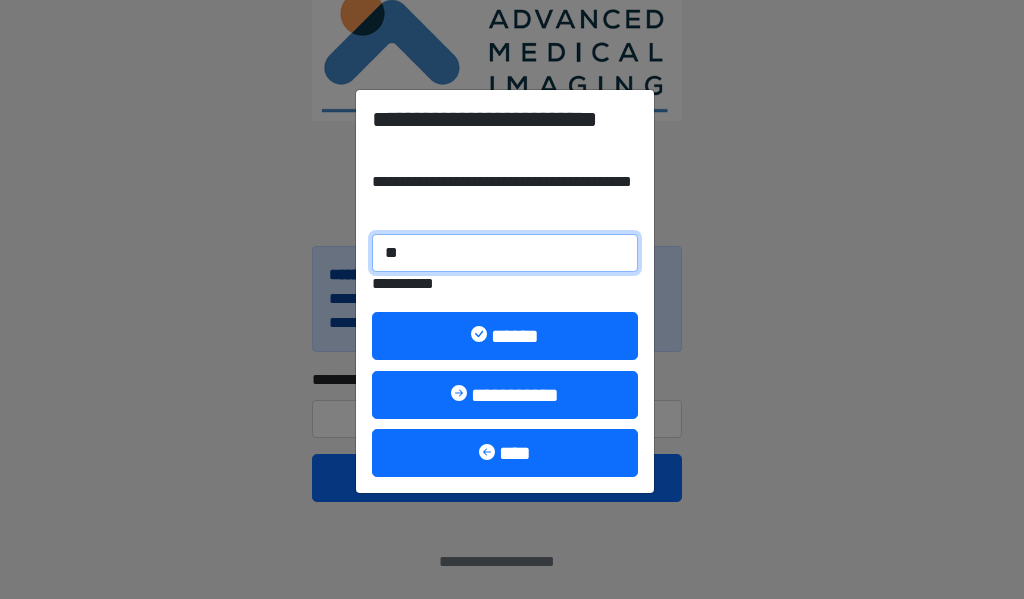click on "**" at bounding box center (505, 253) 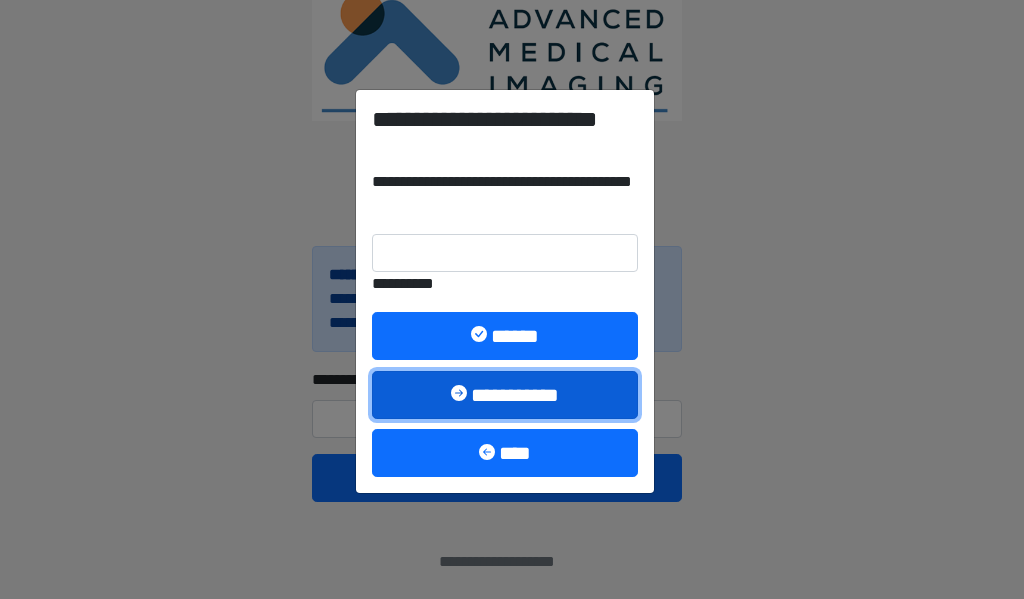 click on "**********" at bounding box center [505, 395] 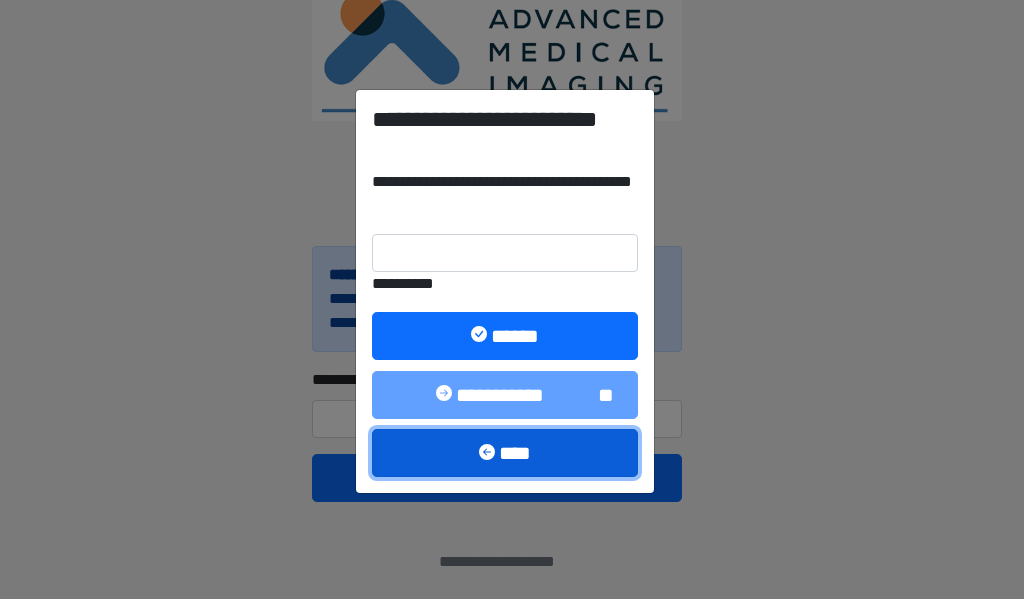 click on "****" at bounding box center [505, 453] 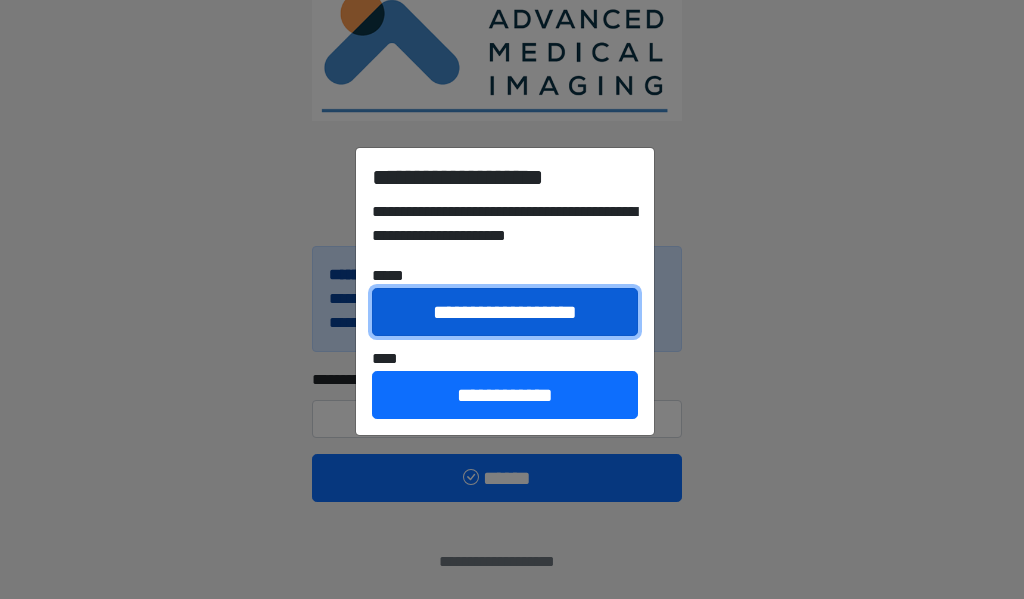 click on "**********" at bounding box center (505, 312) 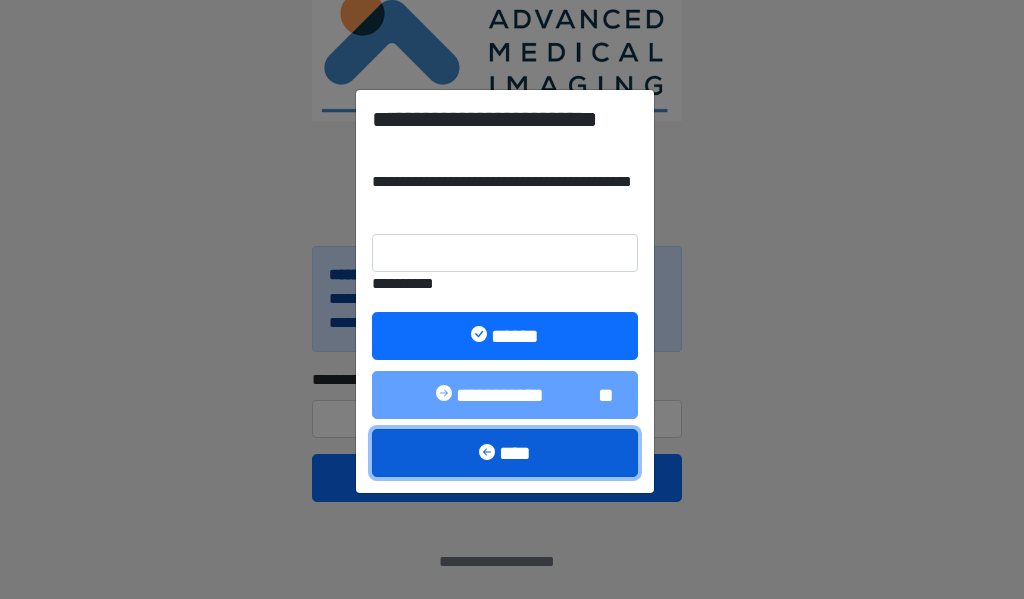 click on "****" at bounding box center (505, 453) 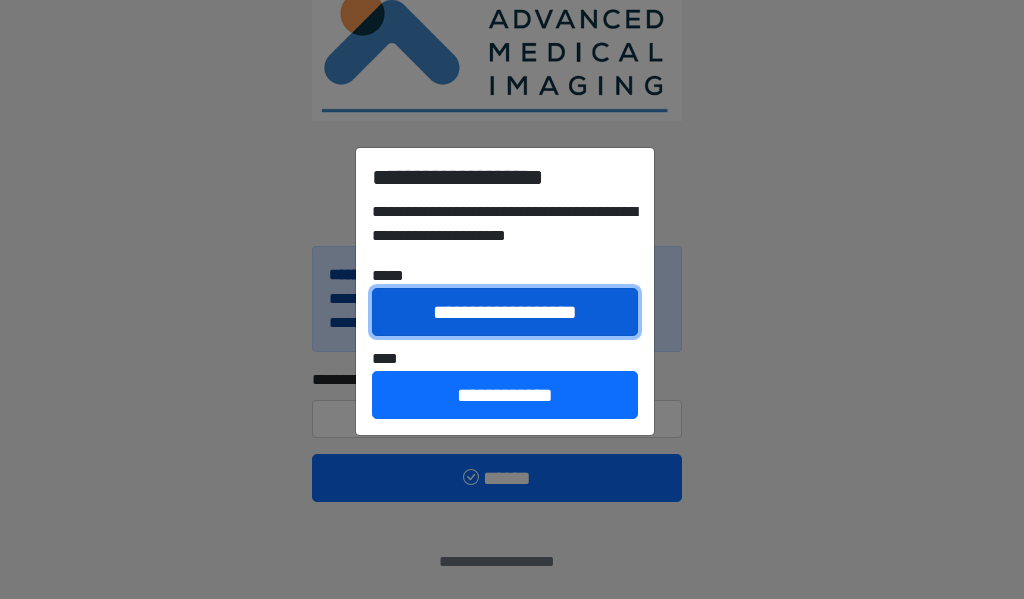 click on "**********" at bounding box center (505, 312) 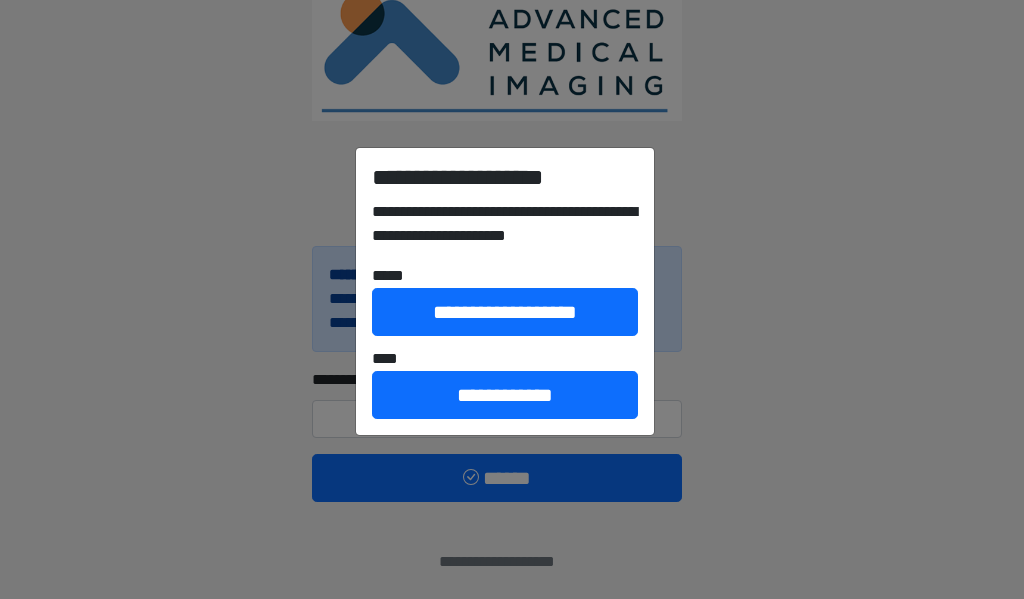 click on "****" at bounding box center (0, 0) 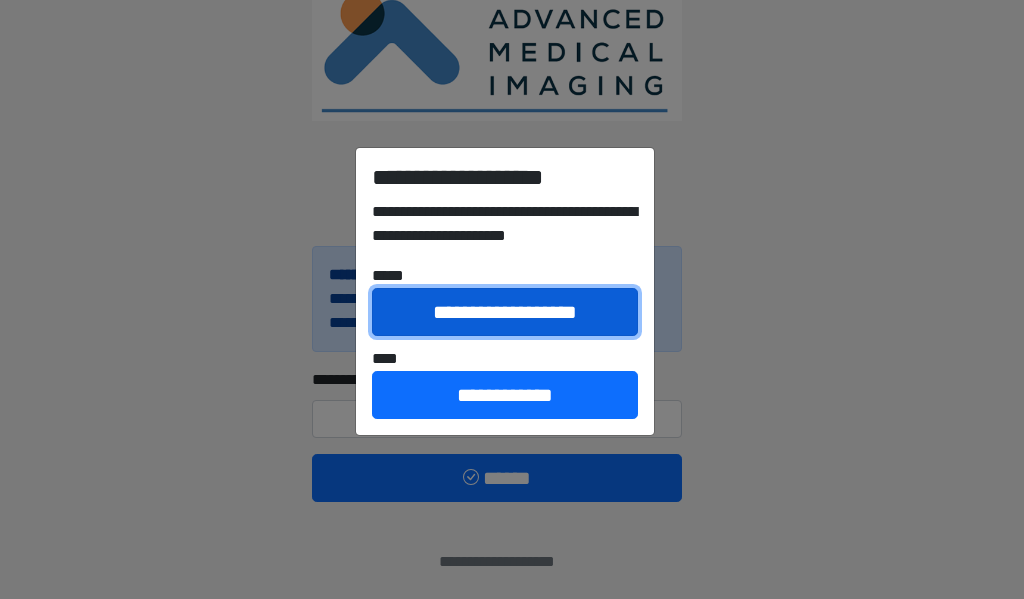 click on "**********" at bounding box center [505, 312] 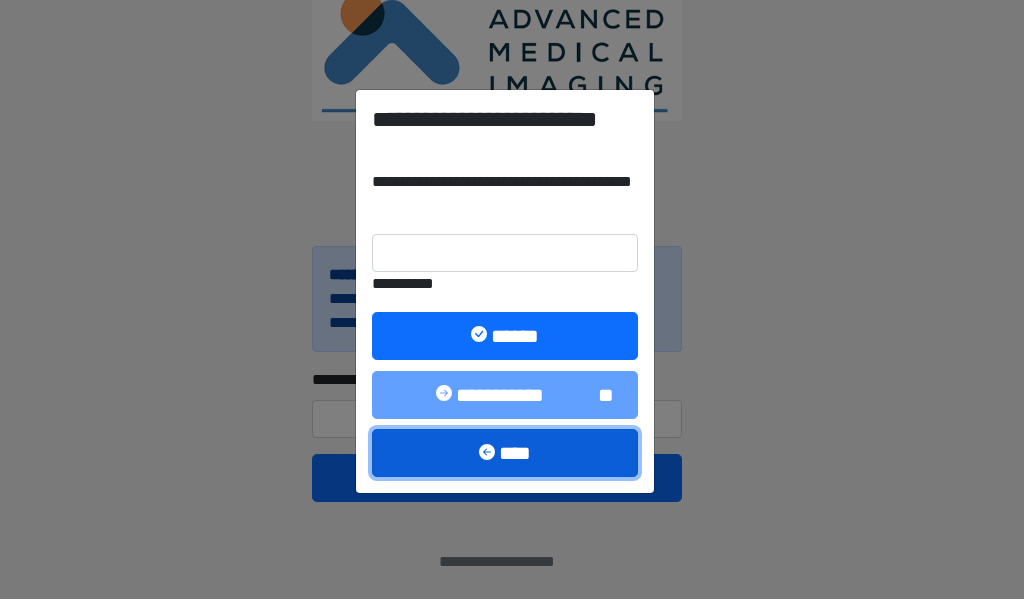 click at bounding box center (489, 454) 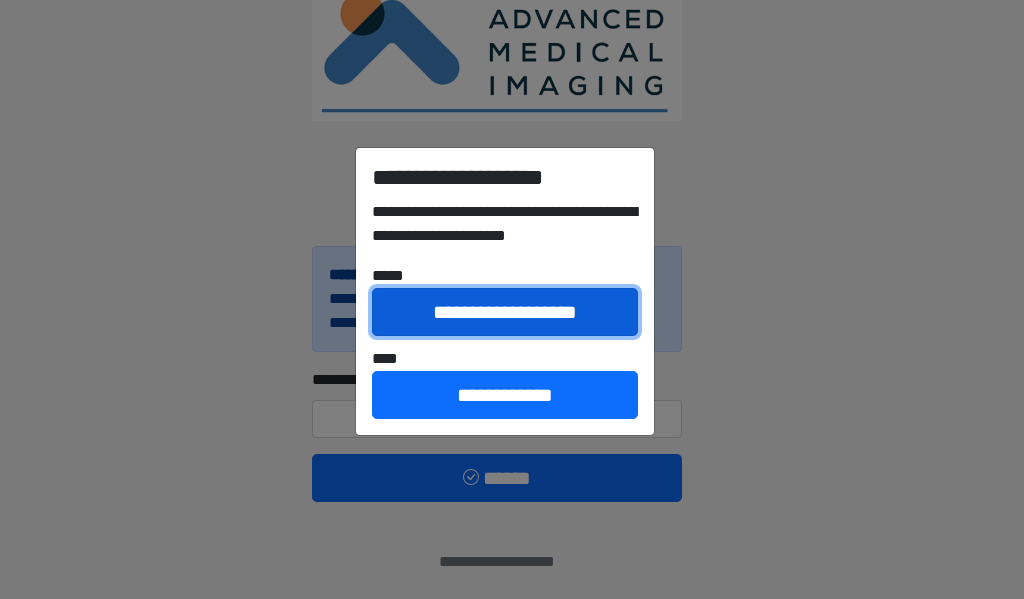 click on "**********" at bounding box center [505, 312] 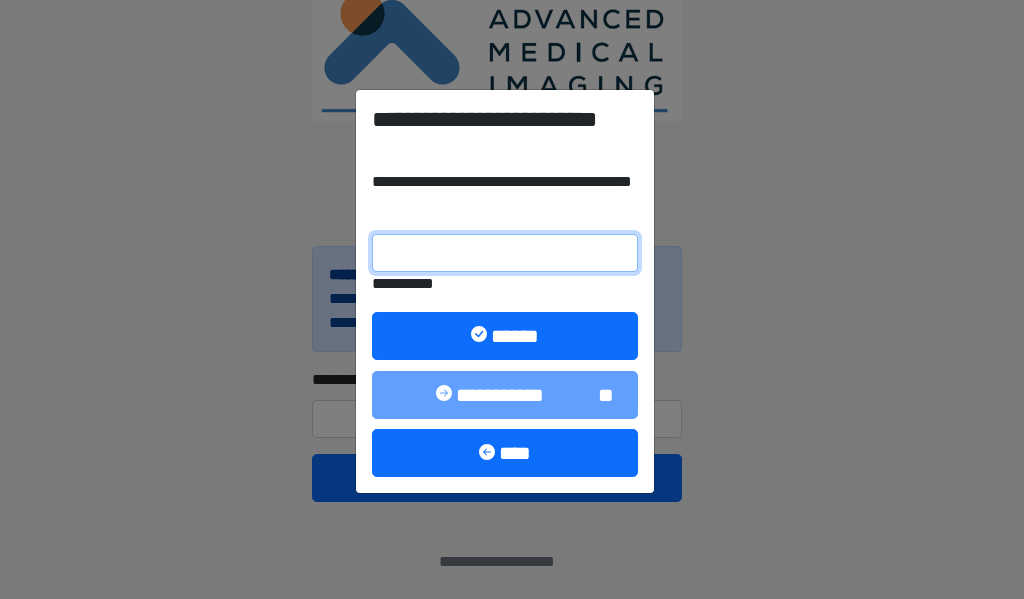 click on "**********" at bounding box center (505, 253) 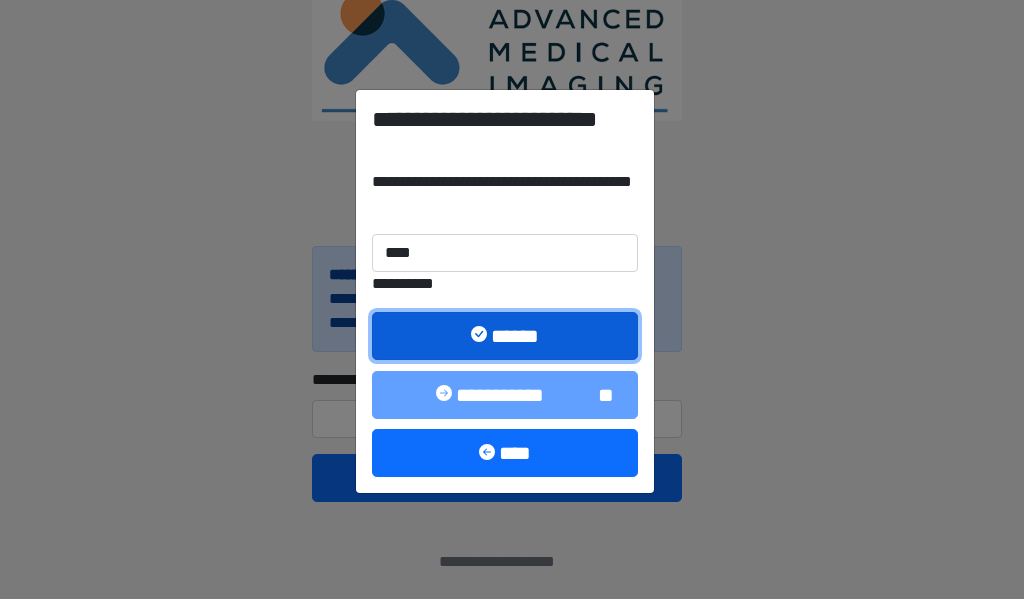 click on "******" at bounding box center (505, 336) 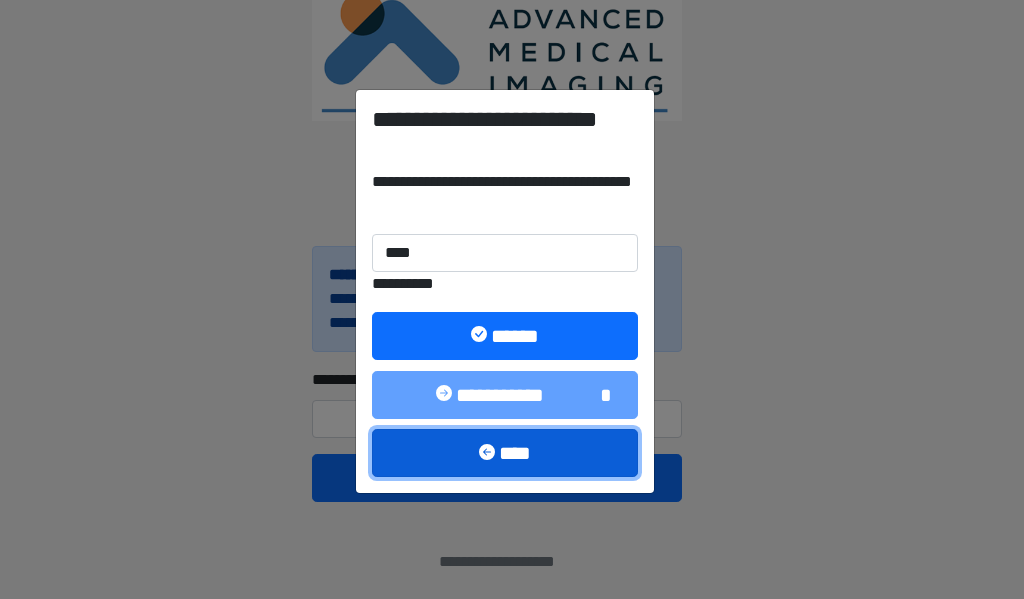 click on "****" at bounding box center [505, 453] 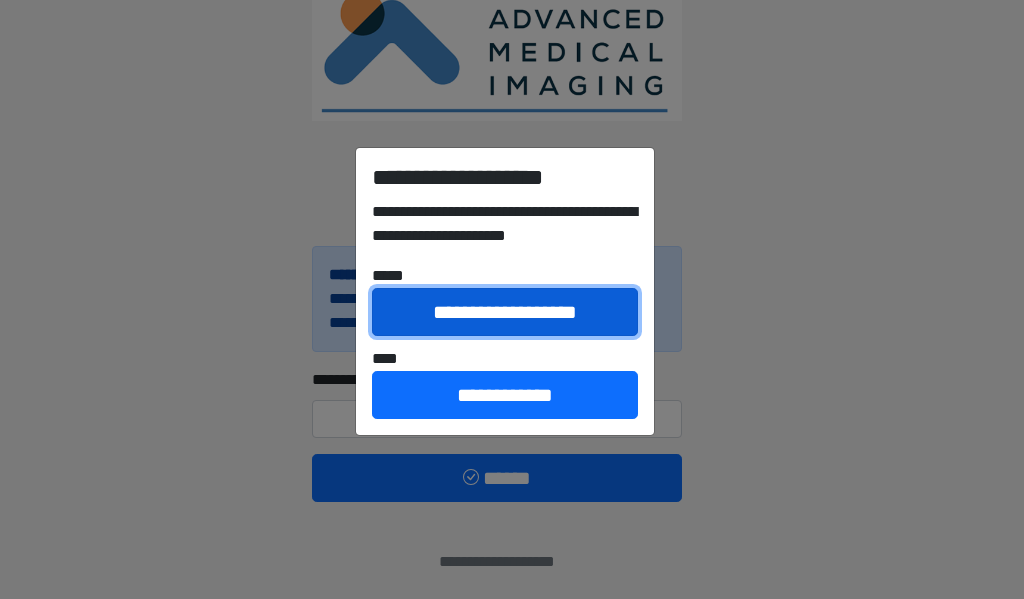 drag, startPoint x: 553, startPoint y: 312, endPoint x: 480, endPoint y: 486, distance: 188.69287 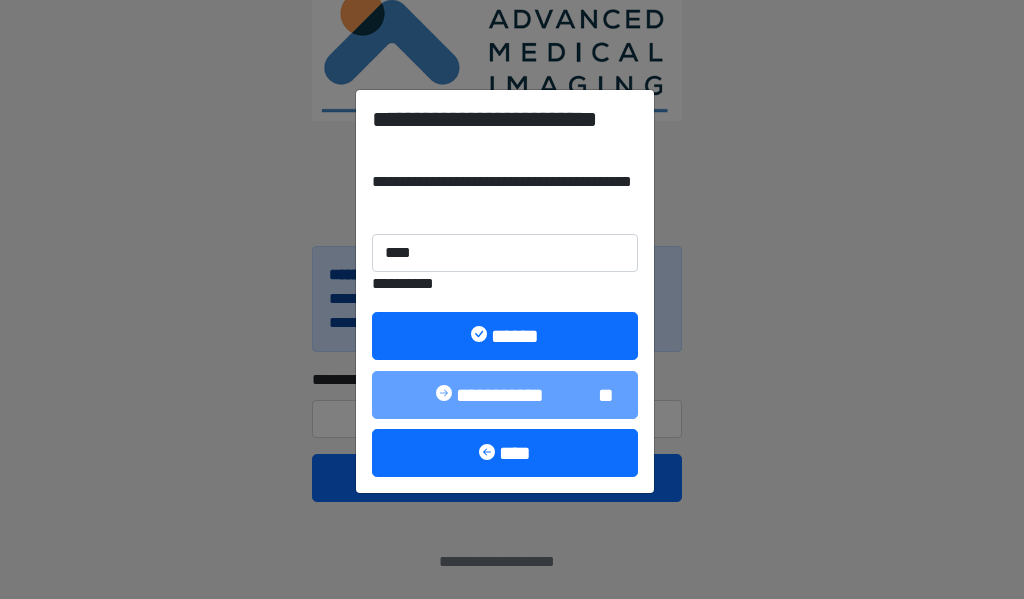 click on "**********" at bounding box center [505, 292] 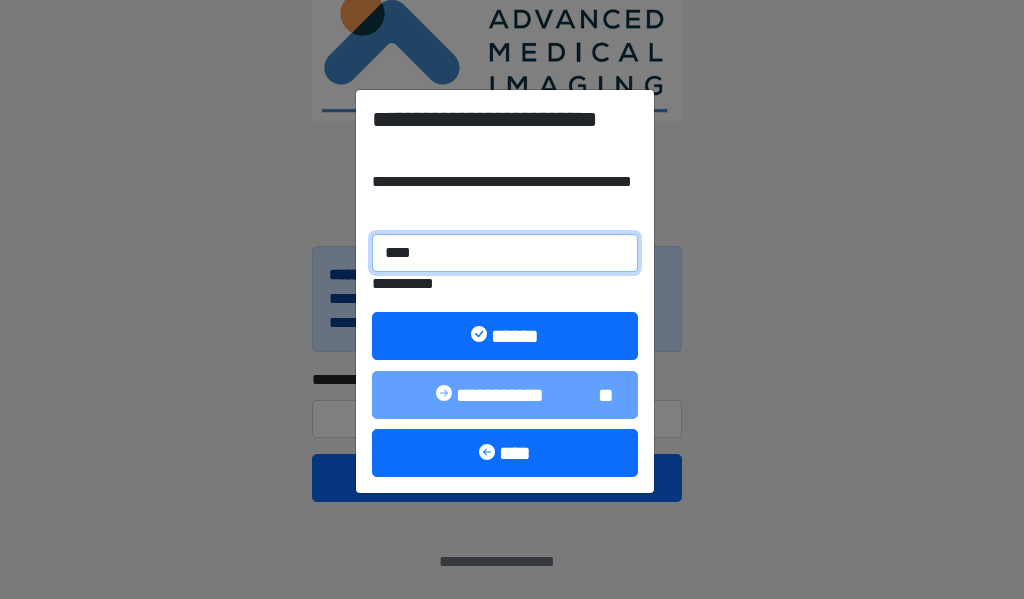 click on "****" at bounding box center (505, 253) 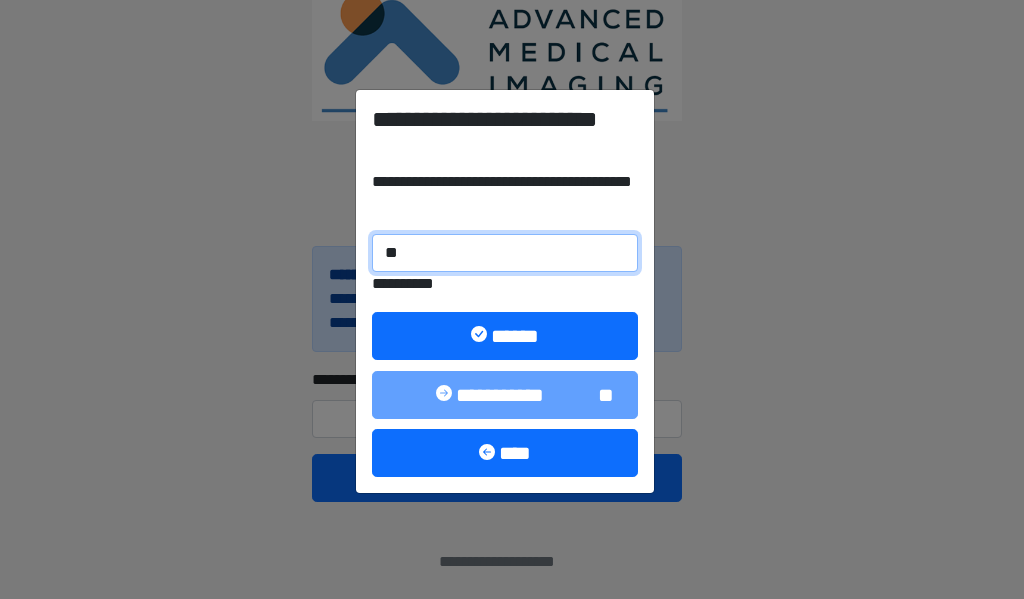 type on "*" 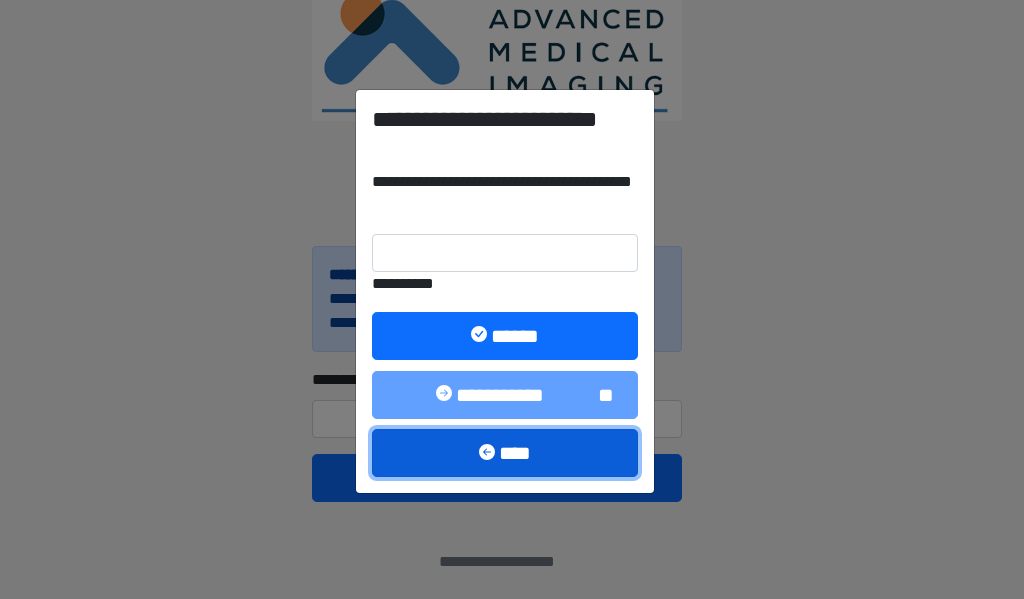 click on "****" at bounding box center [505, 453] 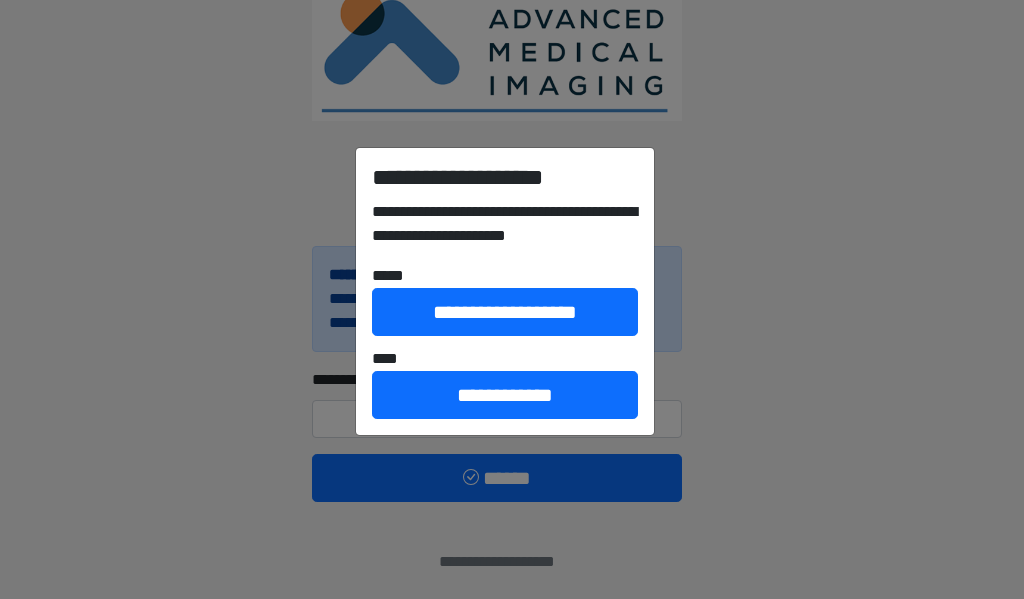 click on "**********" at bounding box center [512, 299] 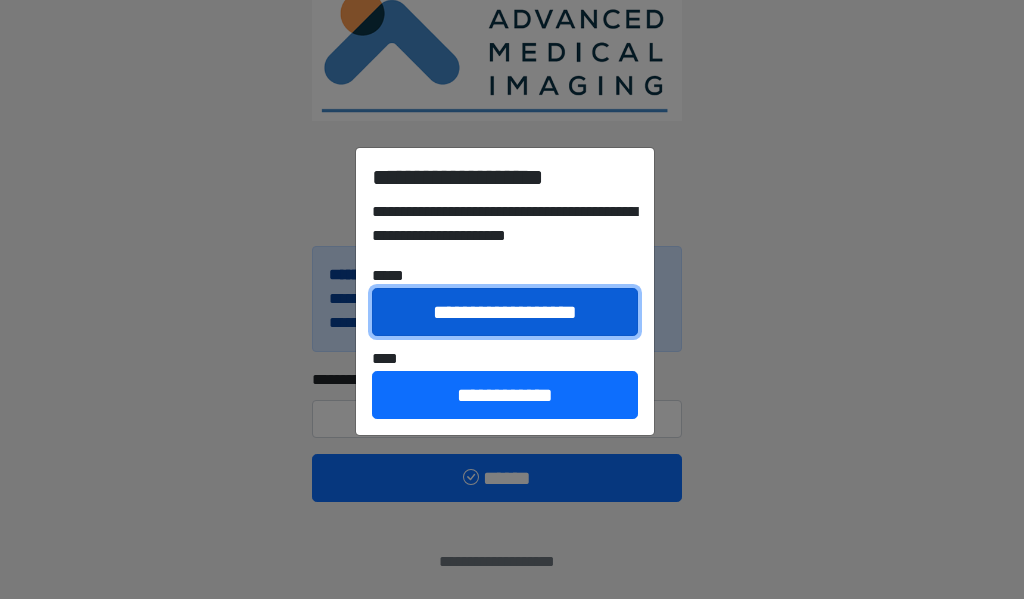 click on "**********" at bounding box center [505, 312] 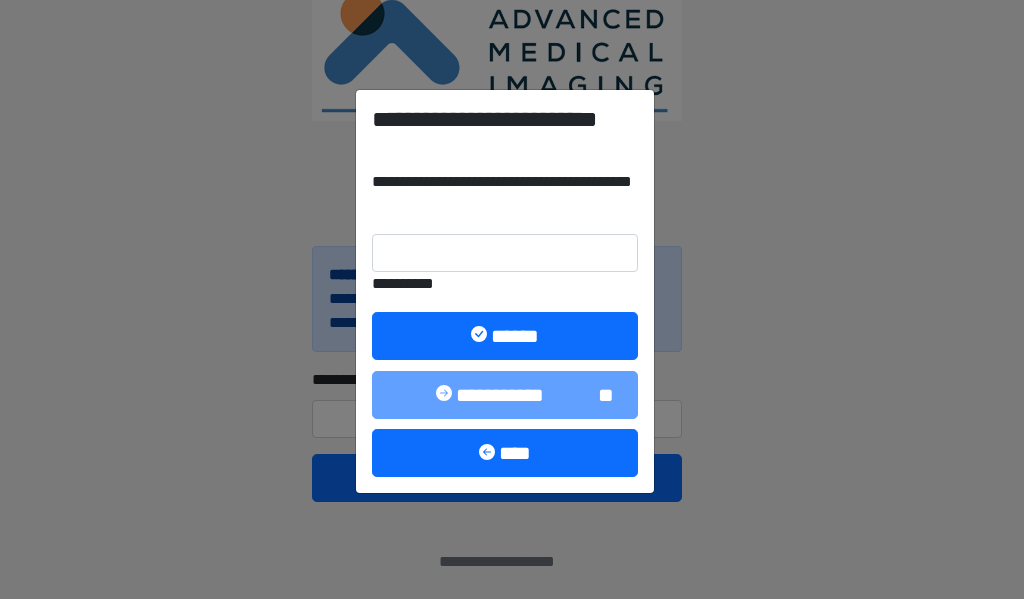 click on "**********" at bounding box center [505, 292] 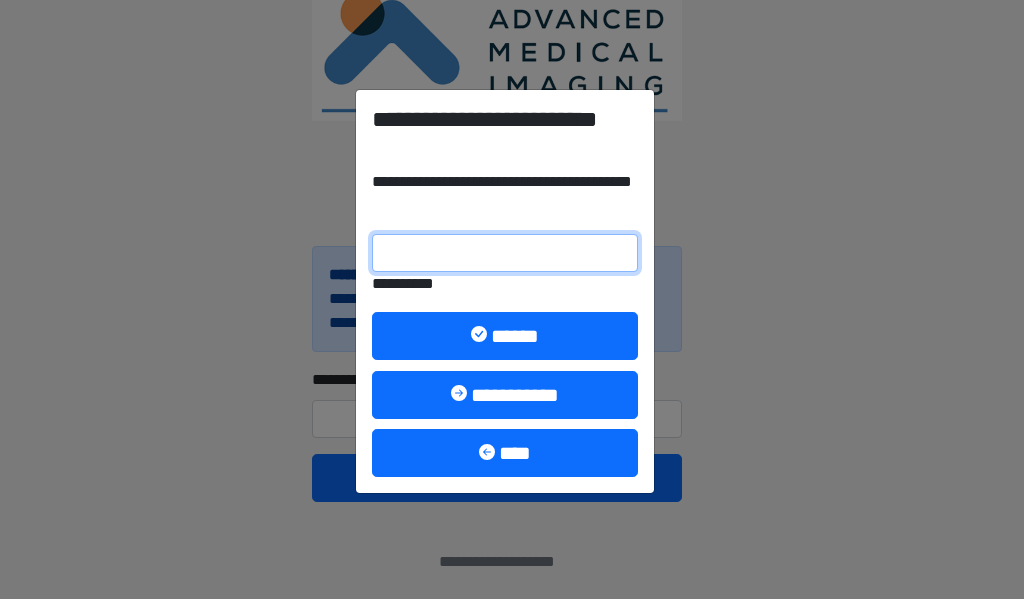 click on "**********" at bounding box center (505, 253) 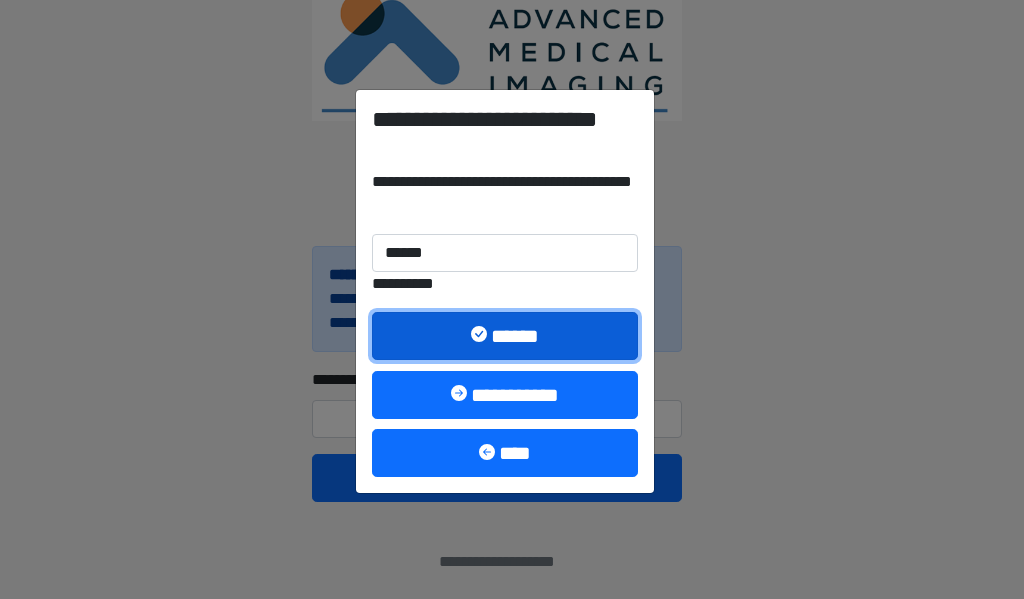 click on "******" at bounding box center [505, 336] 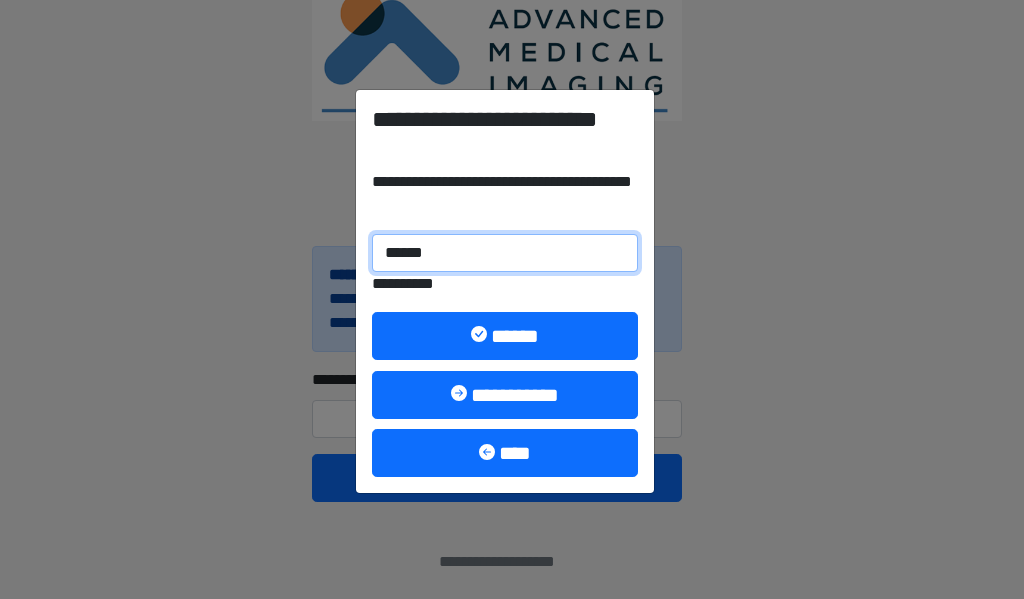 click on "******" at bounding box center (505, 253) 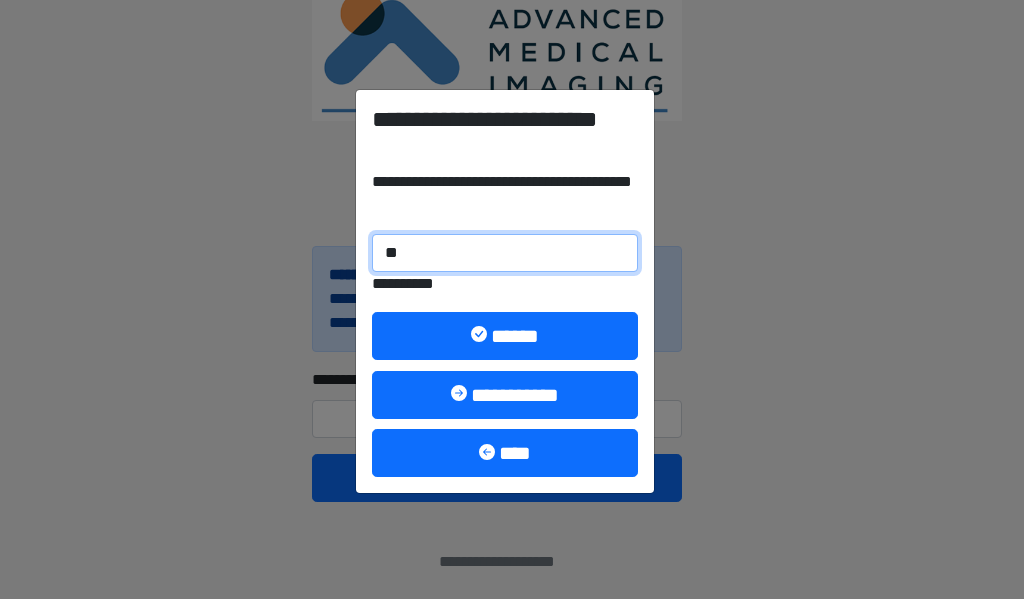 type on "*" 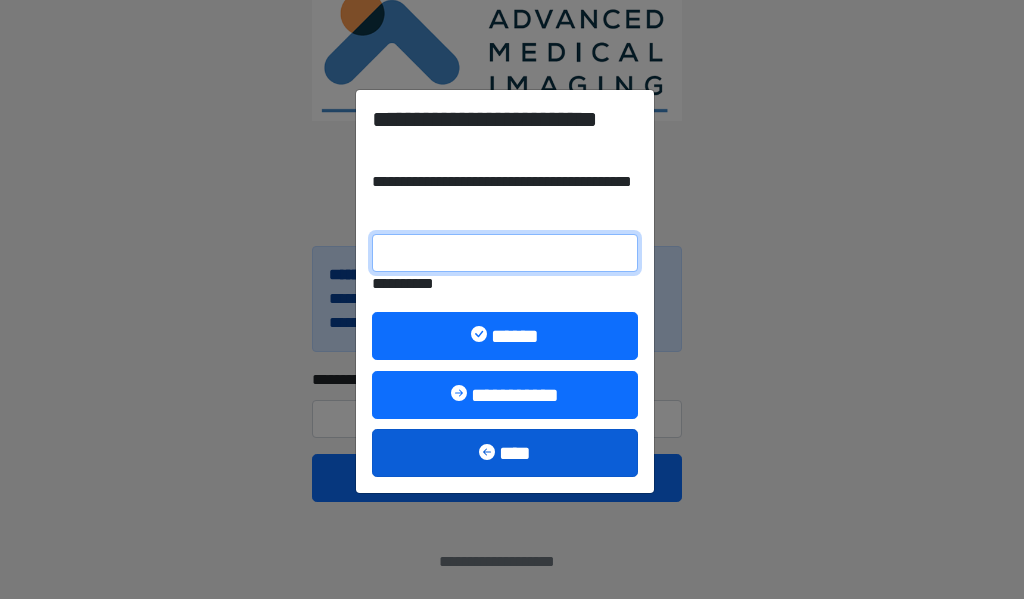 type 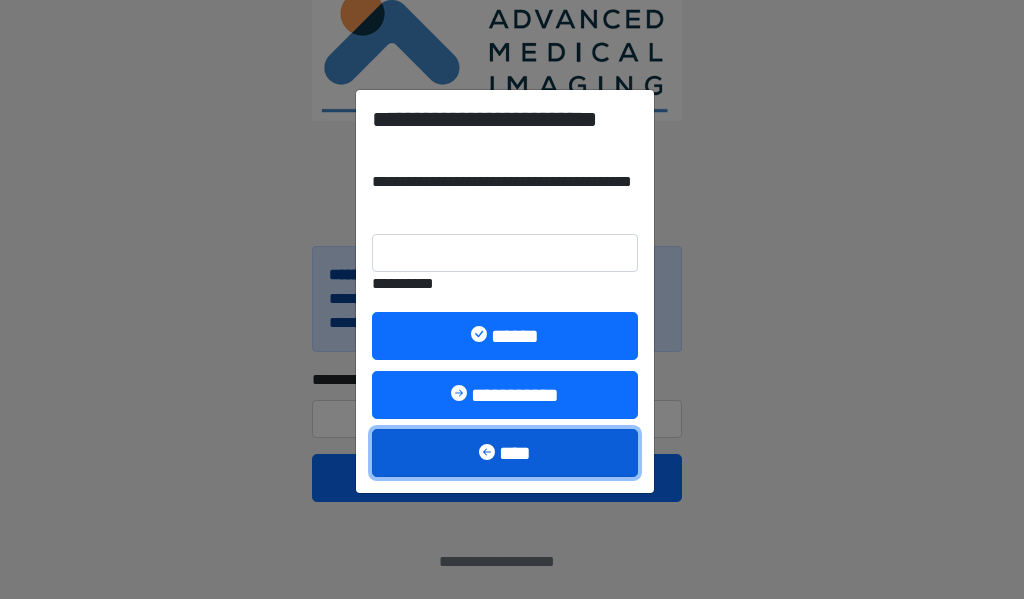click on "****" at bounding box center (505, 453) 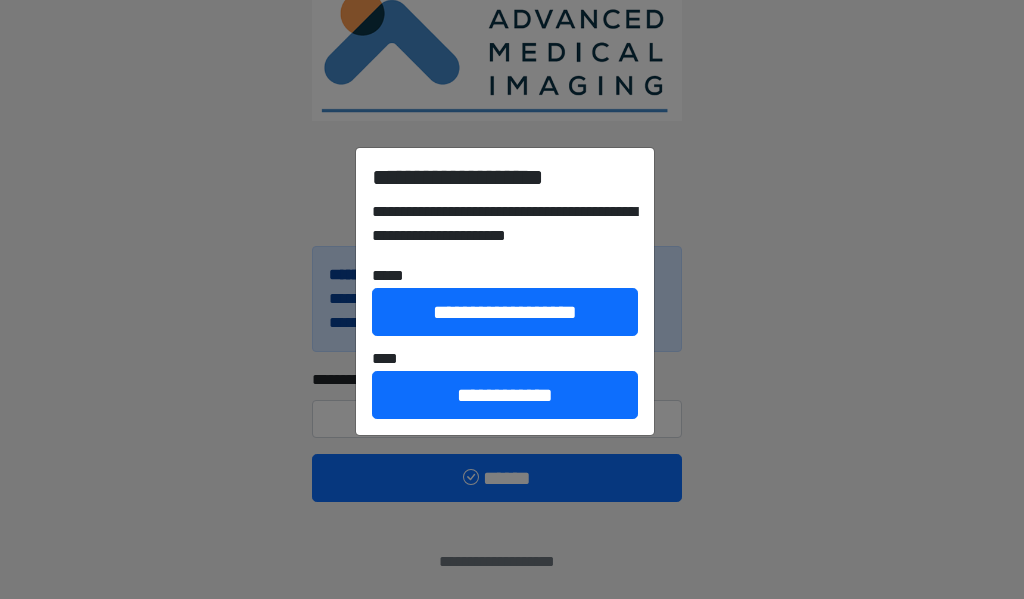 click on "**********" at bounding box center [512, 299] 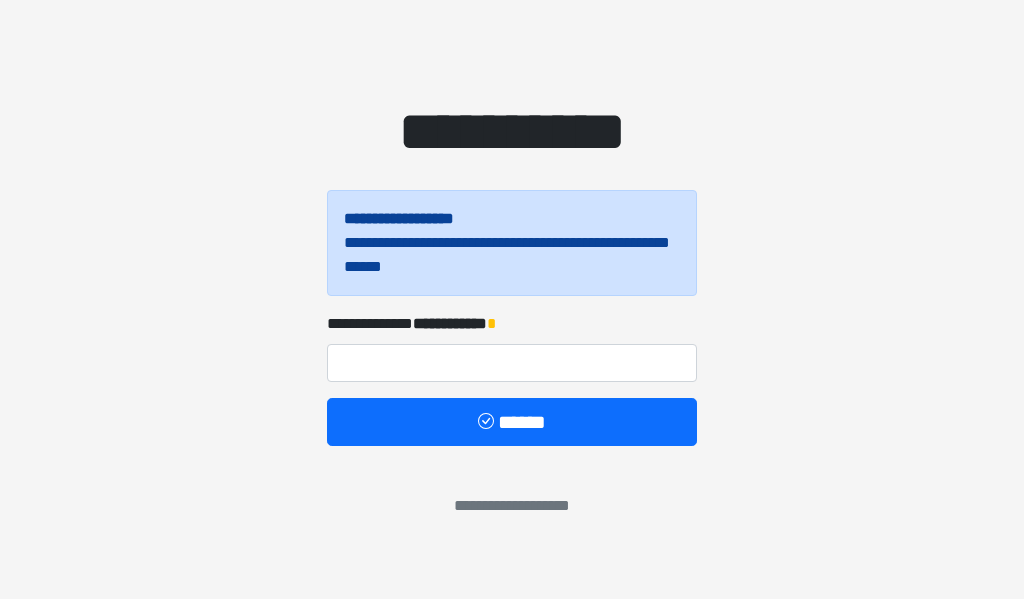 scroll, scrollTop: 0, scrollLeft: 0, axis: both 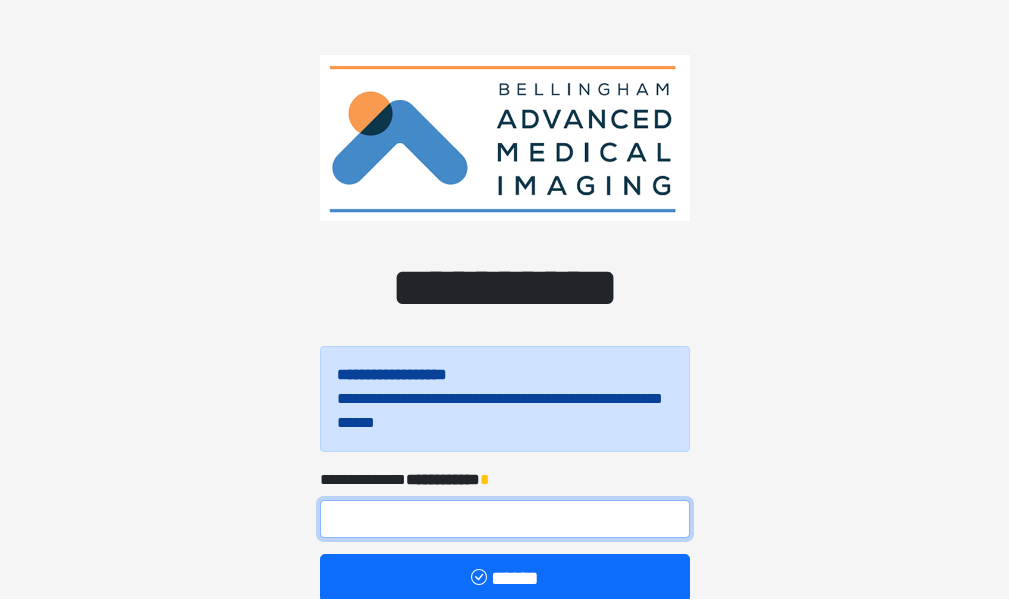 click at bounding box center (505, 519) 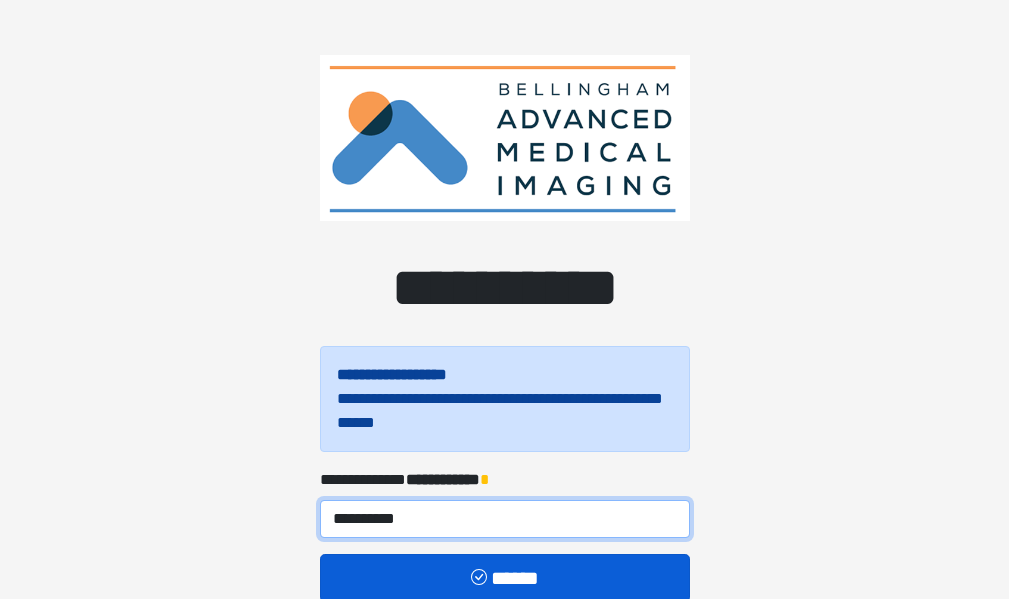 type on "**********" 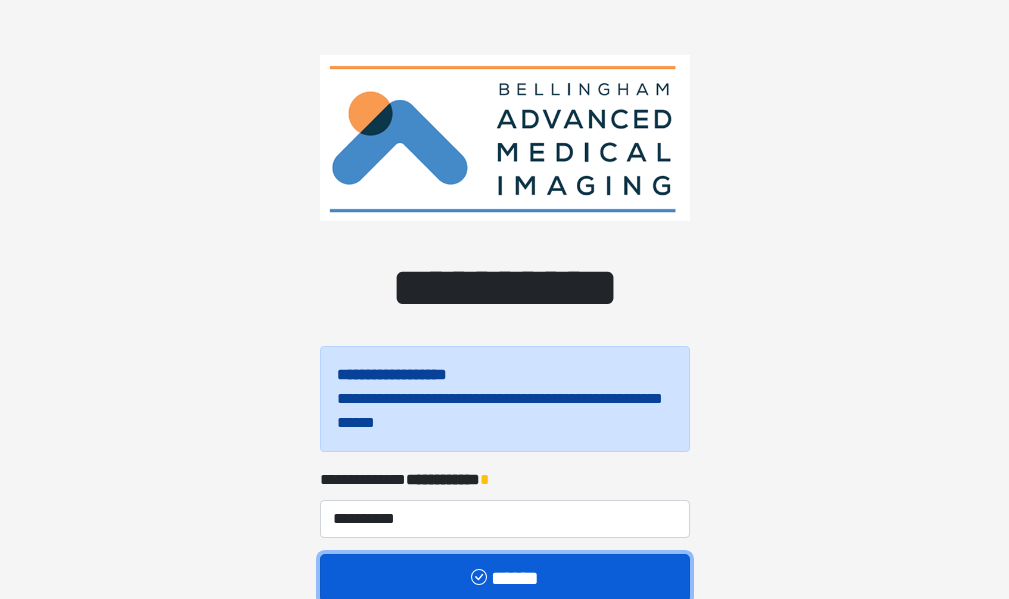 click on "******" at bounding box center [505, 578] 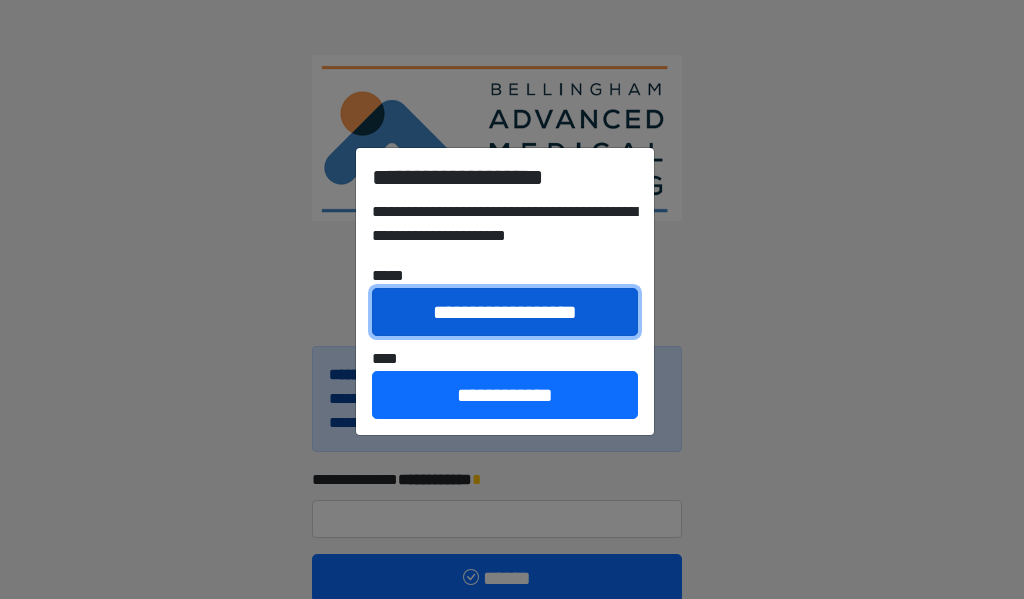click on "**********" at bounding box center (505, 312) 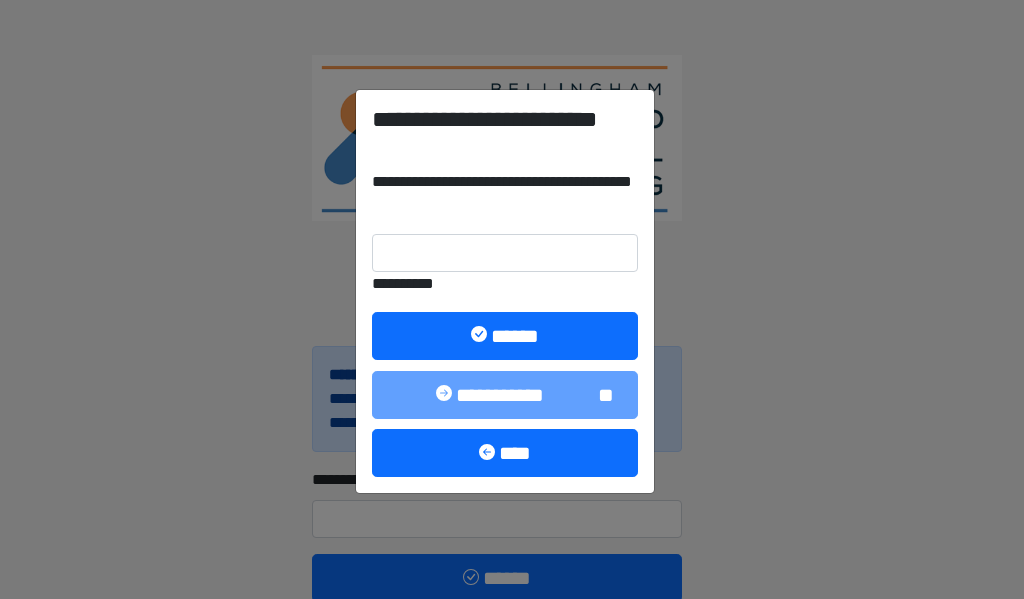click on "**********" at bounding box center (505, 292) 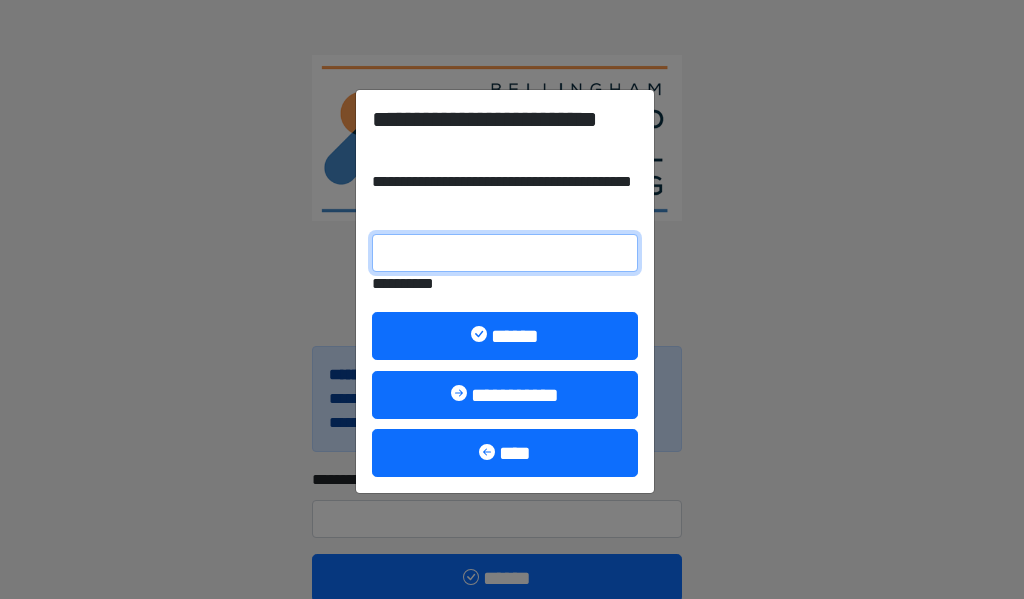 click on "**********" at bounding box center [505, 253] 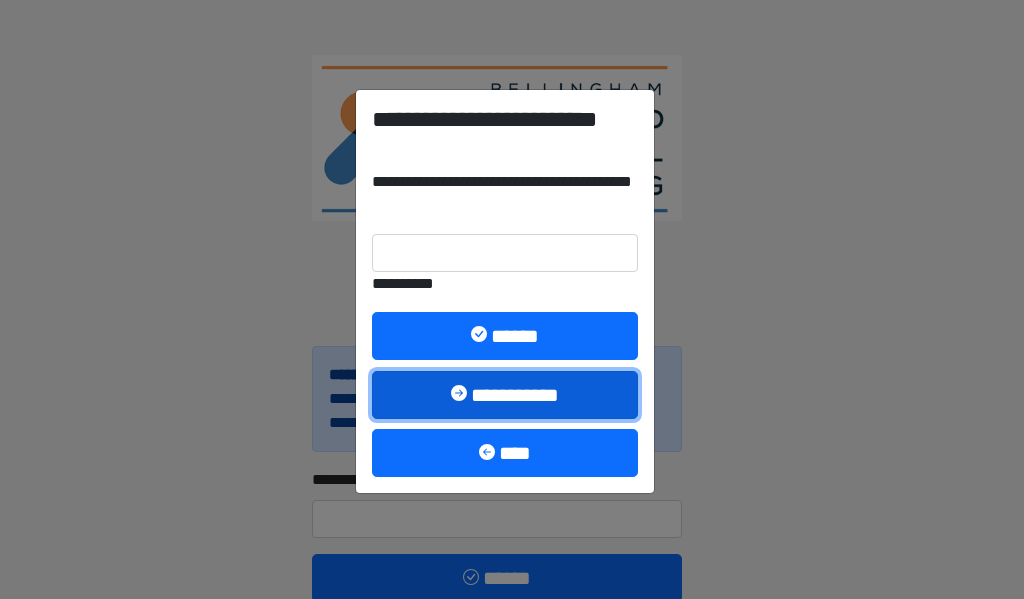 click on "**********" at bounding box center (505, 395) 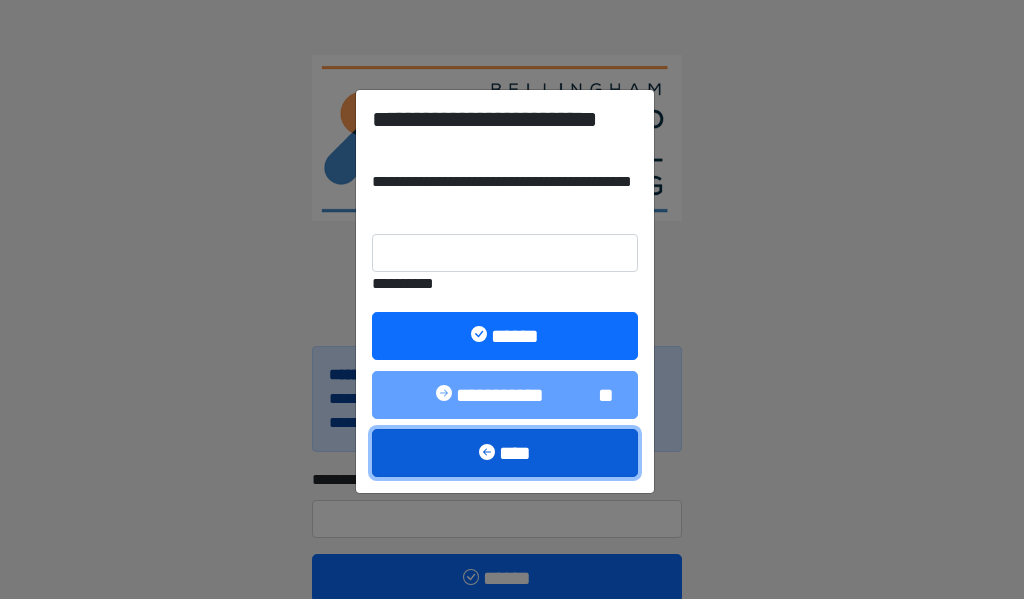 click on "****" at bounding box center [505, 453] 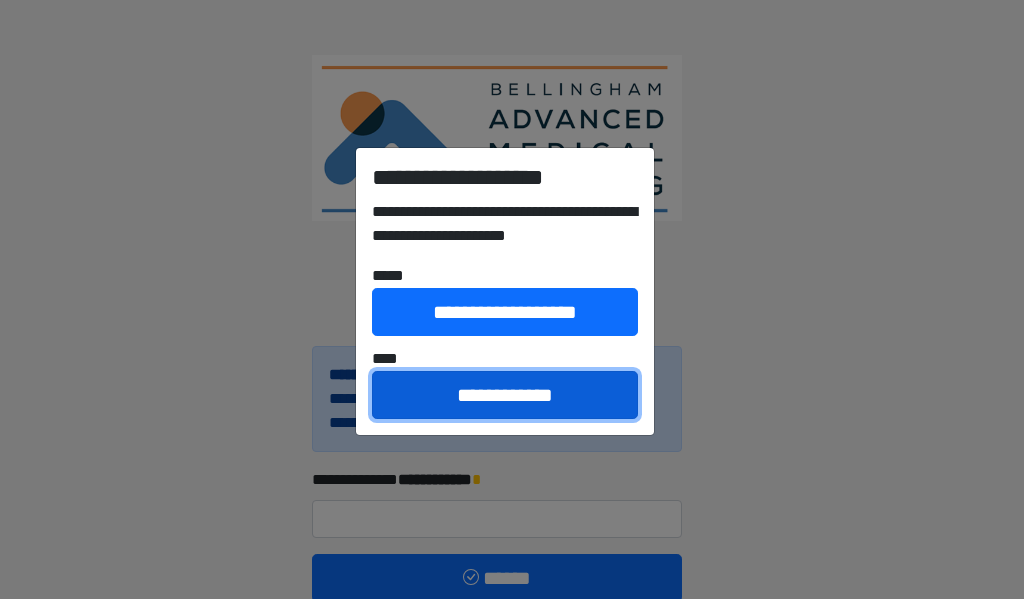 click on "**********" at bounding box center (505, 395) 